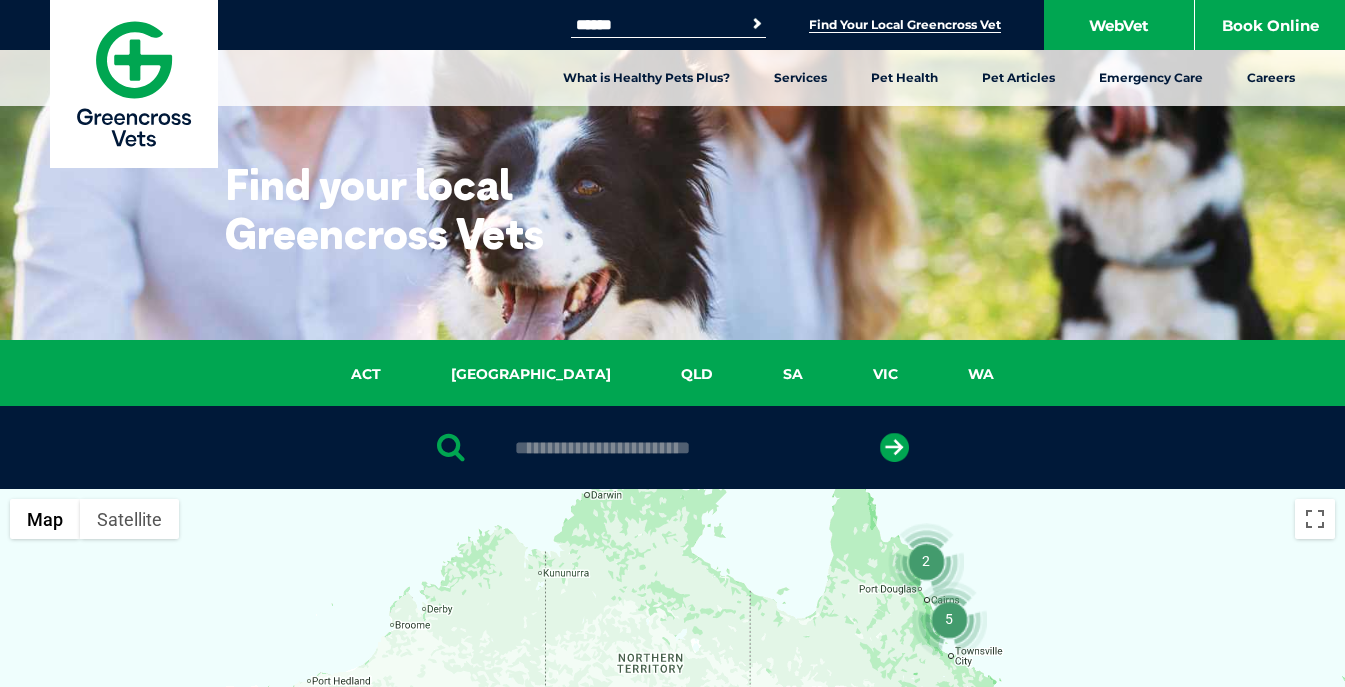 scroll, scrollTop: 360, scrollLeft: 0, axis: vertical 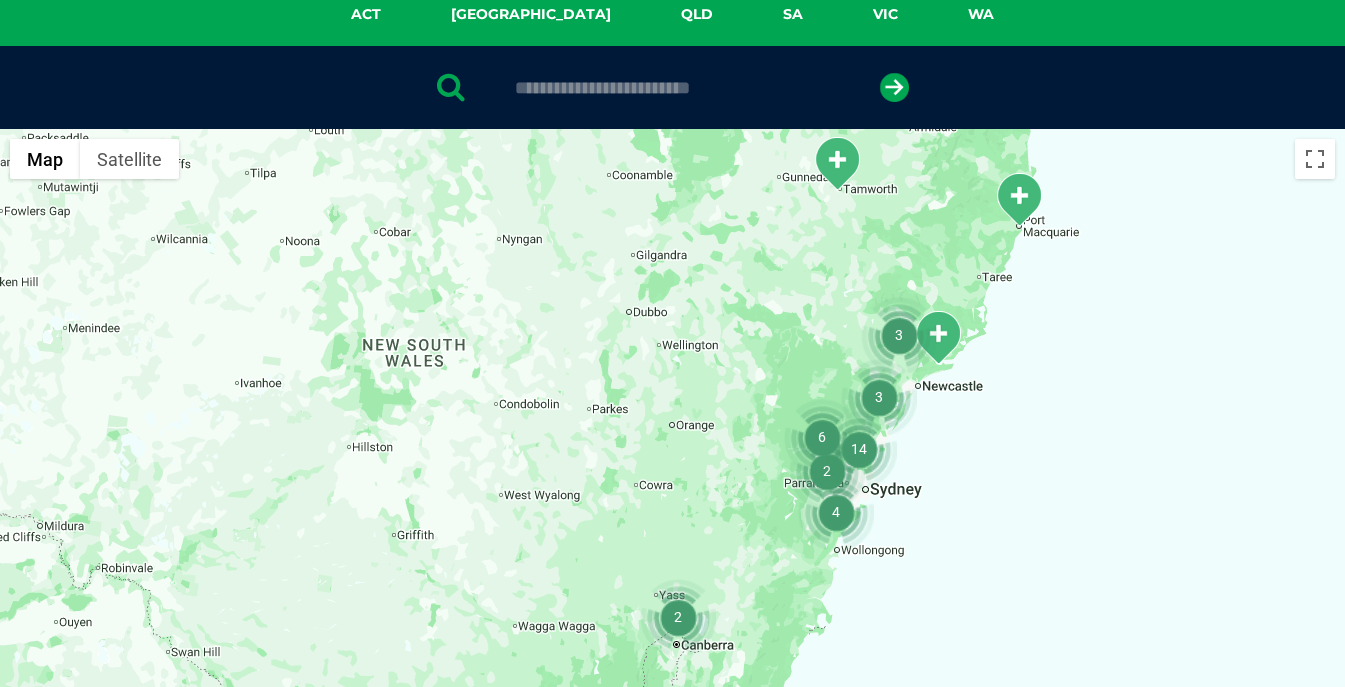 drag, startPoint x: 1012, startPoint y: 650, endPoint x: 984, endPoint y: 157, distance: 493.7945 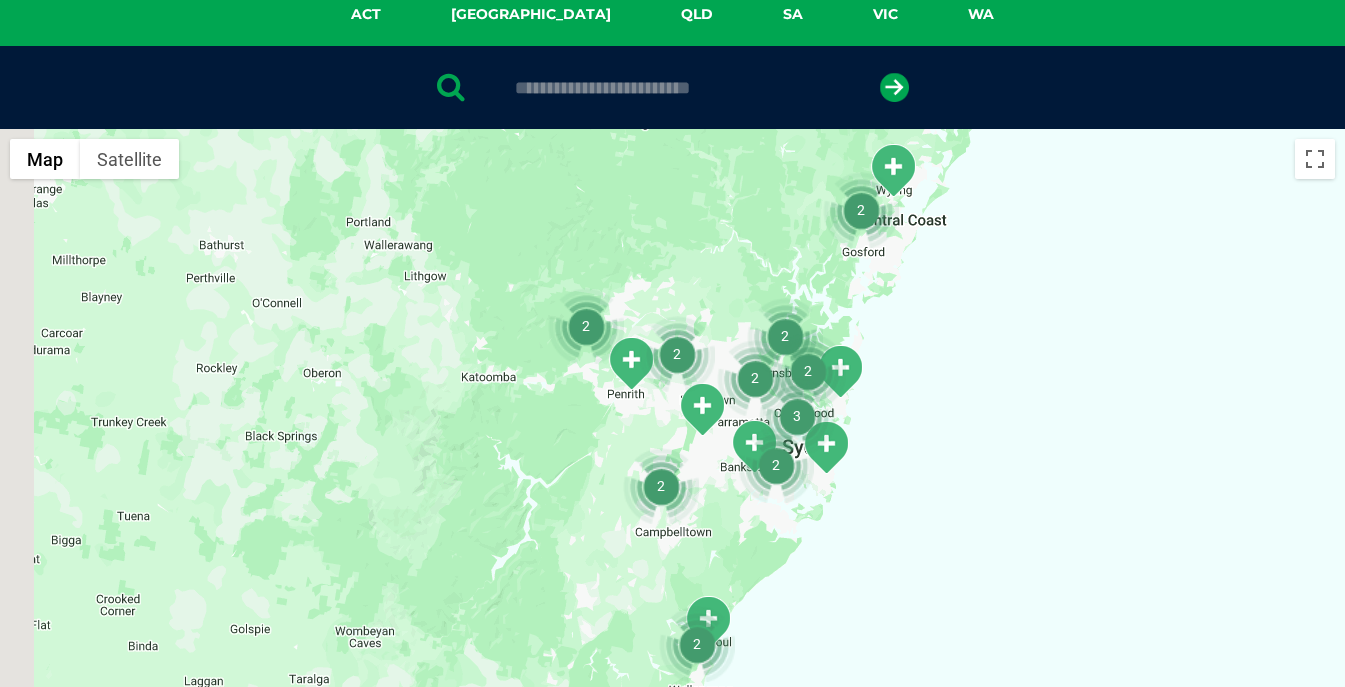 drag, startPoint x: 706, startPoint y: 512, endPoint x: 992, endPoint y: 519, distance: 286.08566 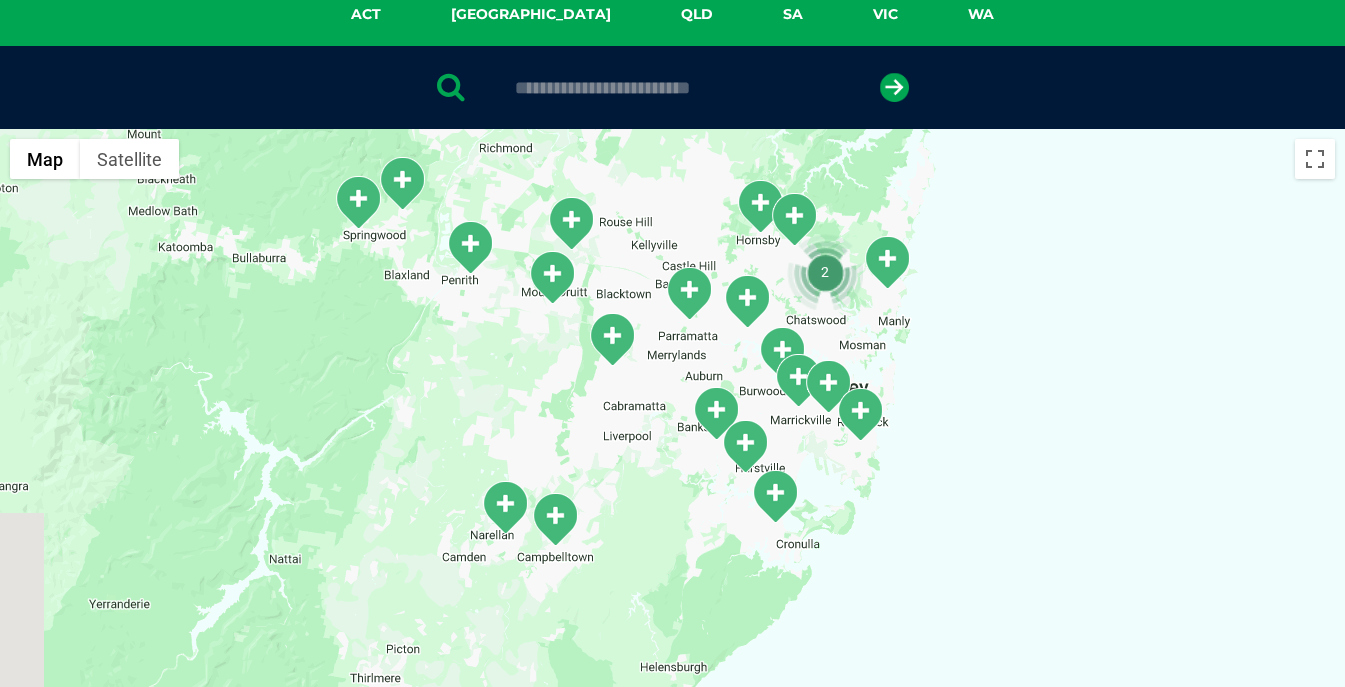 drag, startPoint x: 907, startPoint y: 467, endPoint x: 968, endPoint y: 459, distance: 61.522354 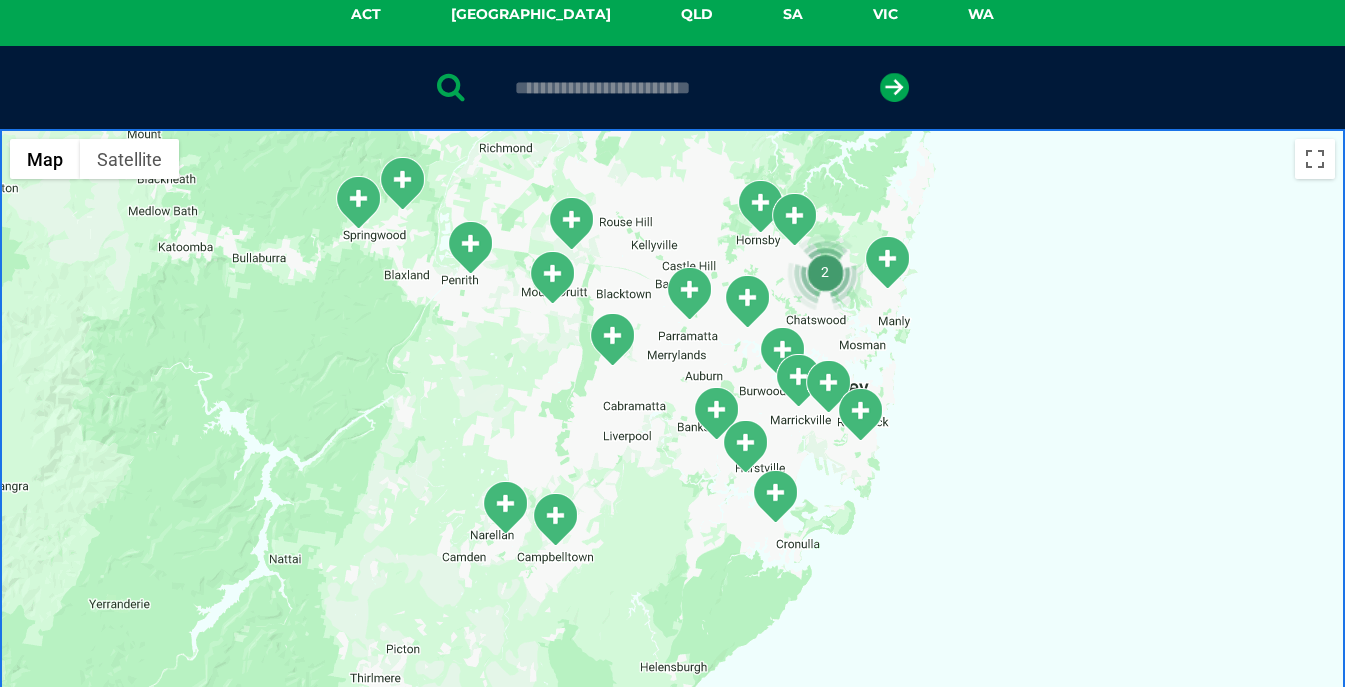 click at bounding box center (798, 380) 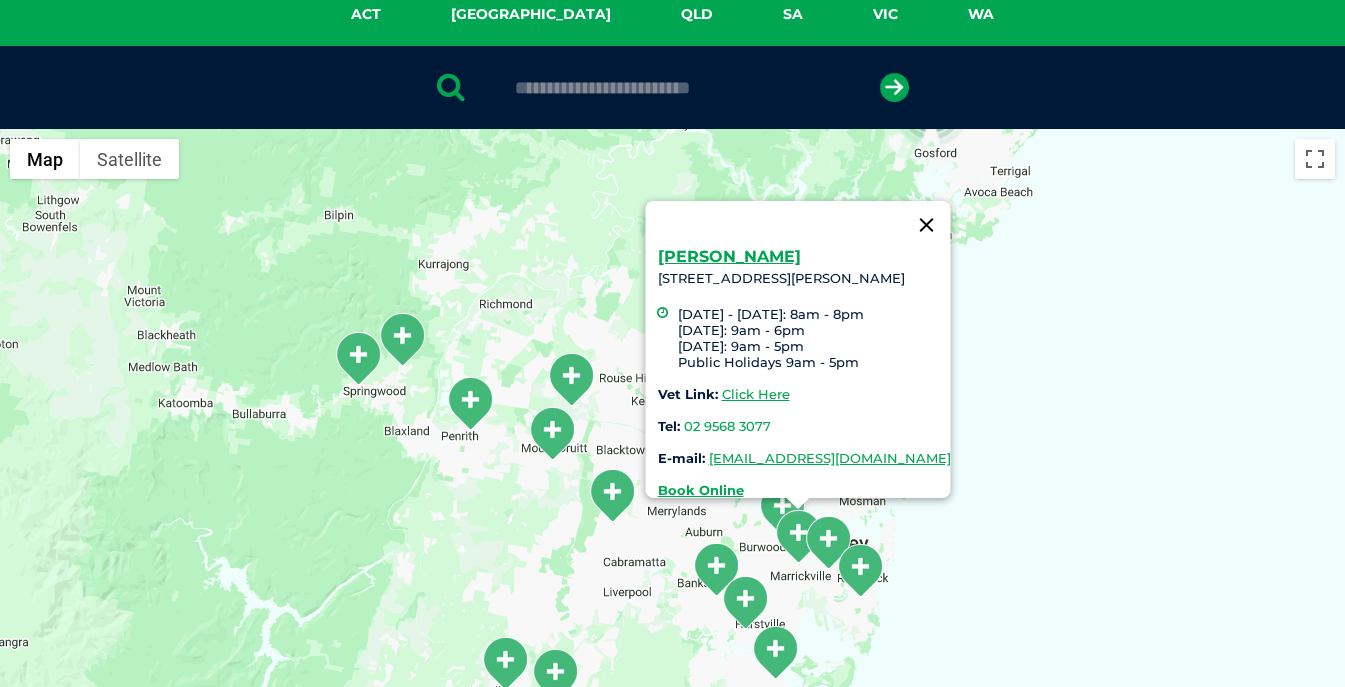 click at bounding box center [926, 225] 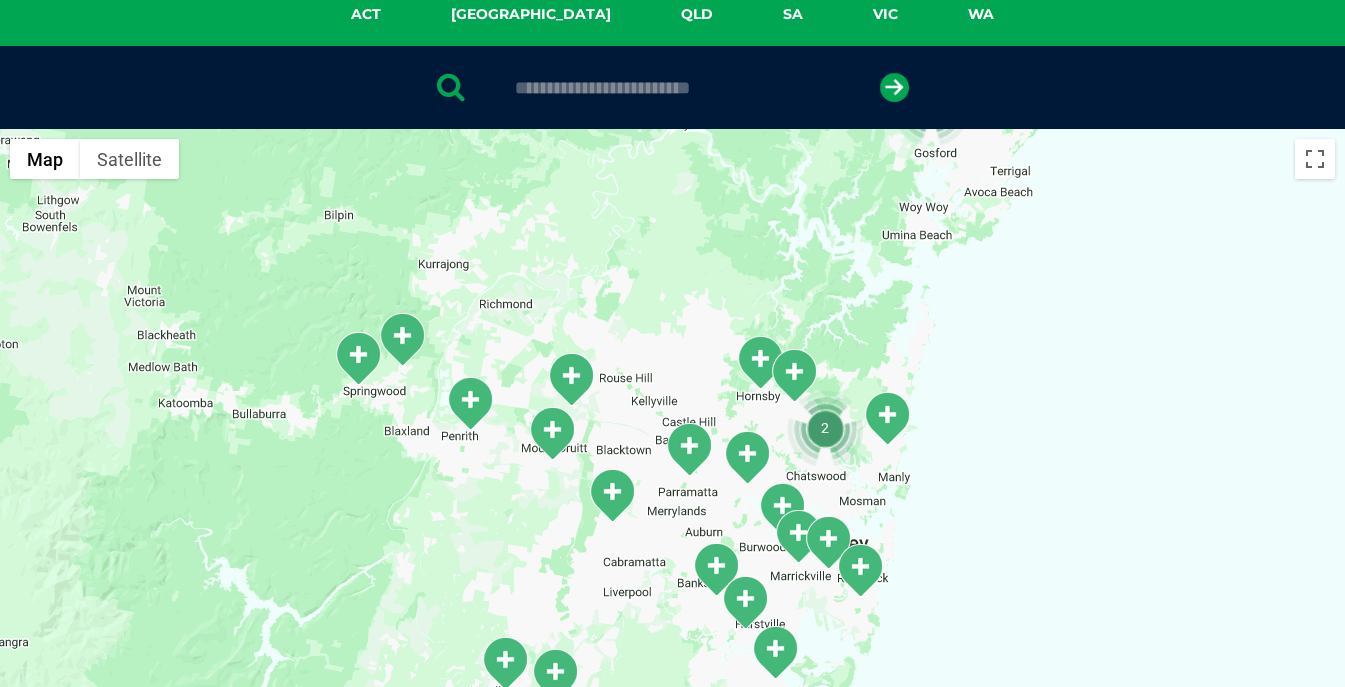 click at bounding box center (828, 542) 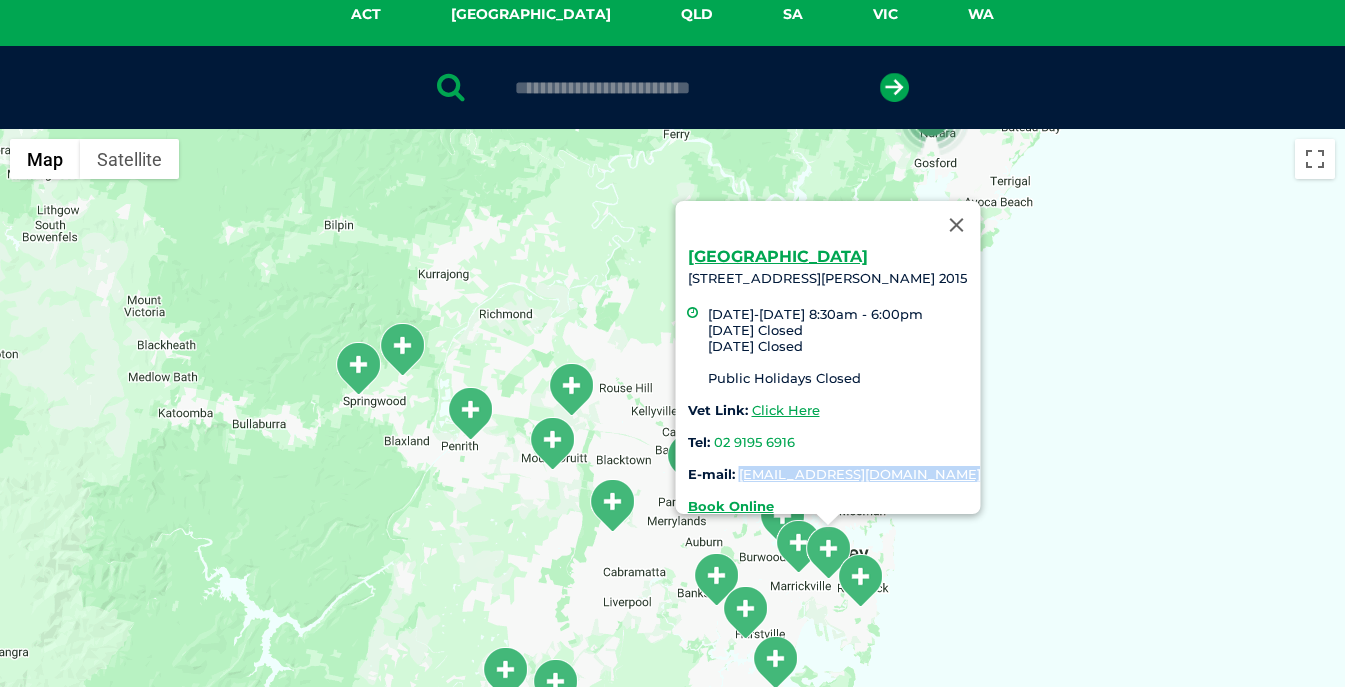 drag, startPoint x: 697, startPoint y: 464, endPoint x: 983, endPoint y: 470, distance: 286.06293 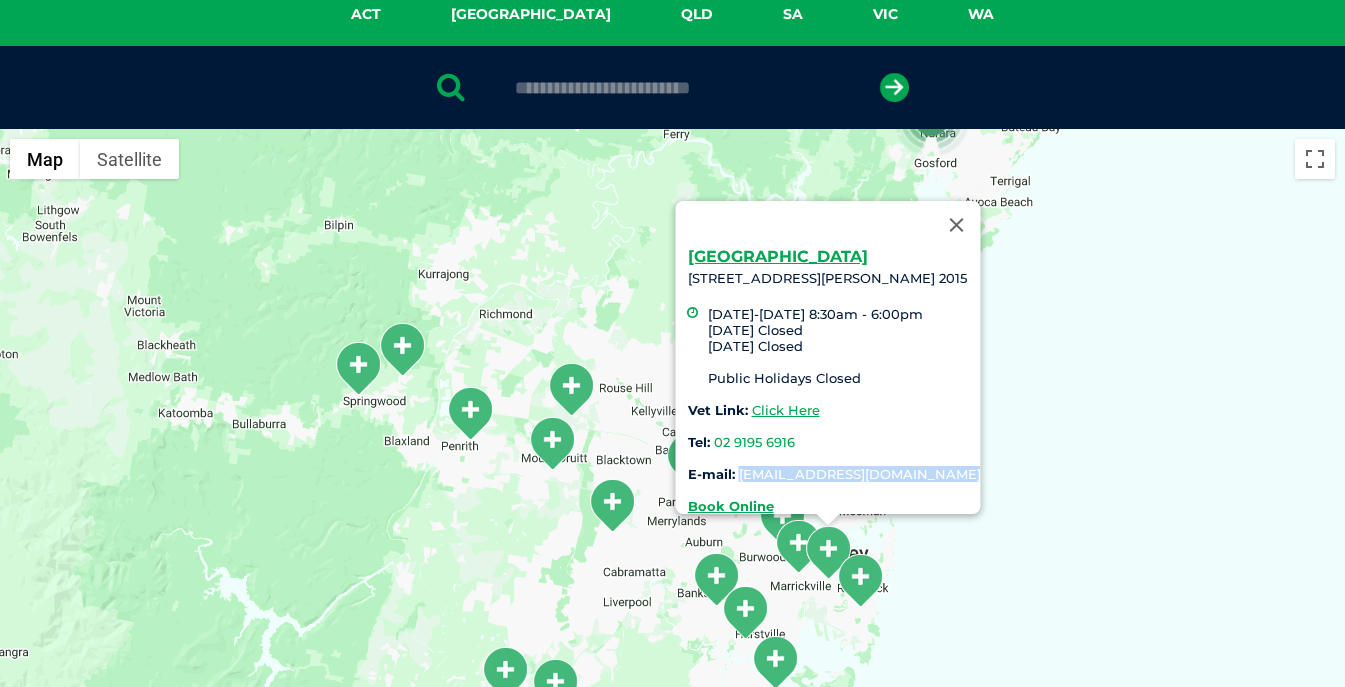 copy on "[EMAIL_ADDRESS][DOMAIN_NAME]" 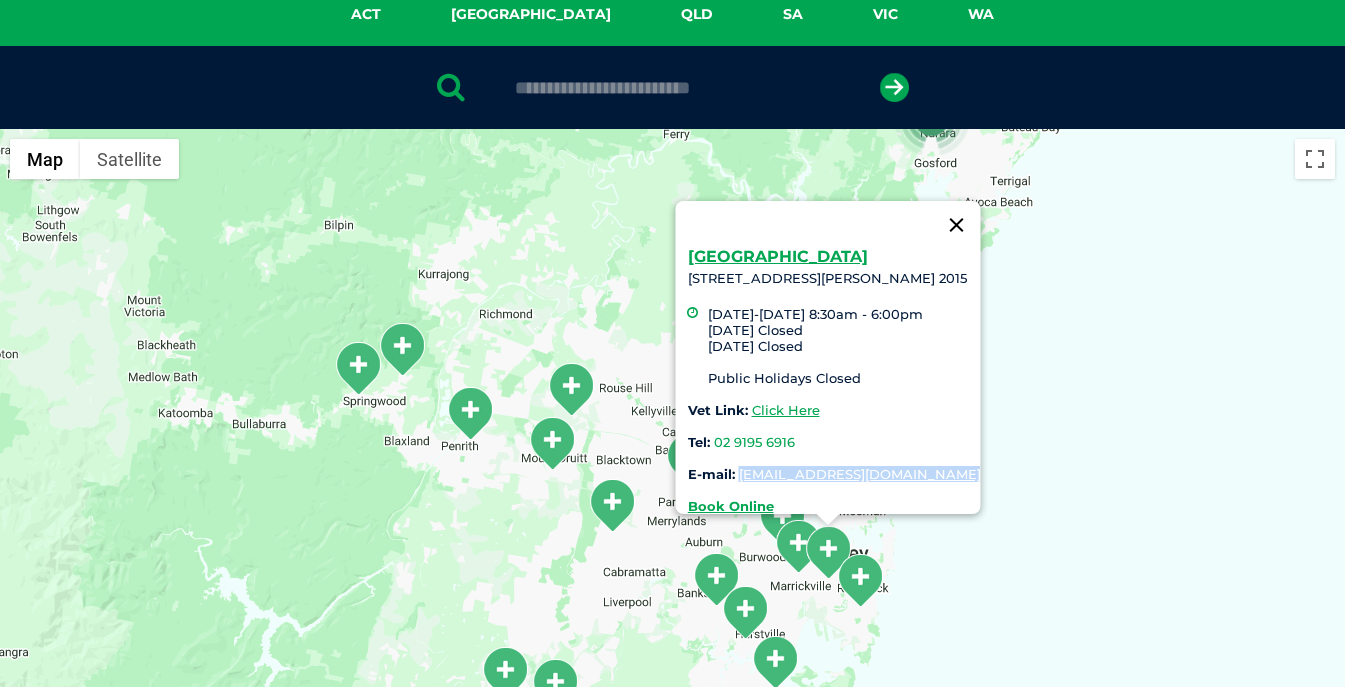 click at bounding box center (956, 225) 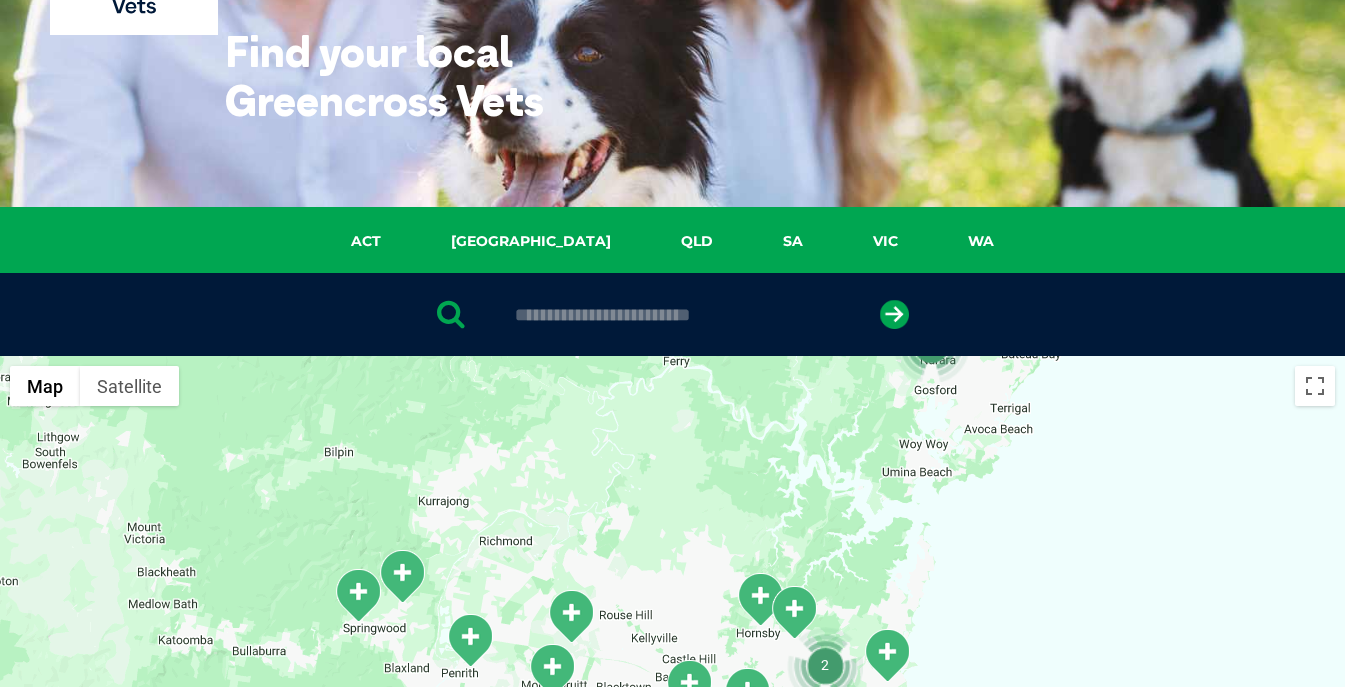 scroll, scrollTop: 120, scrollLeft: 0, axis: vertical 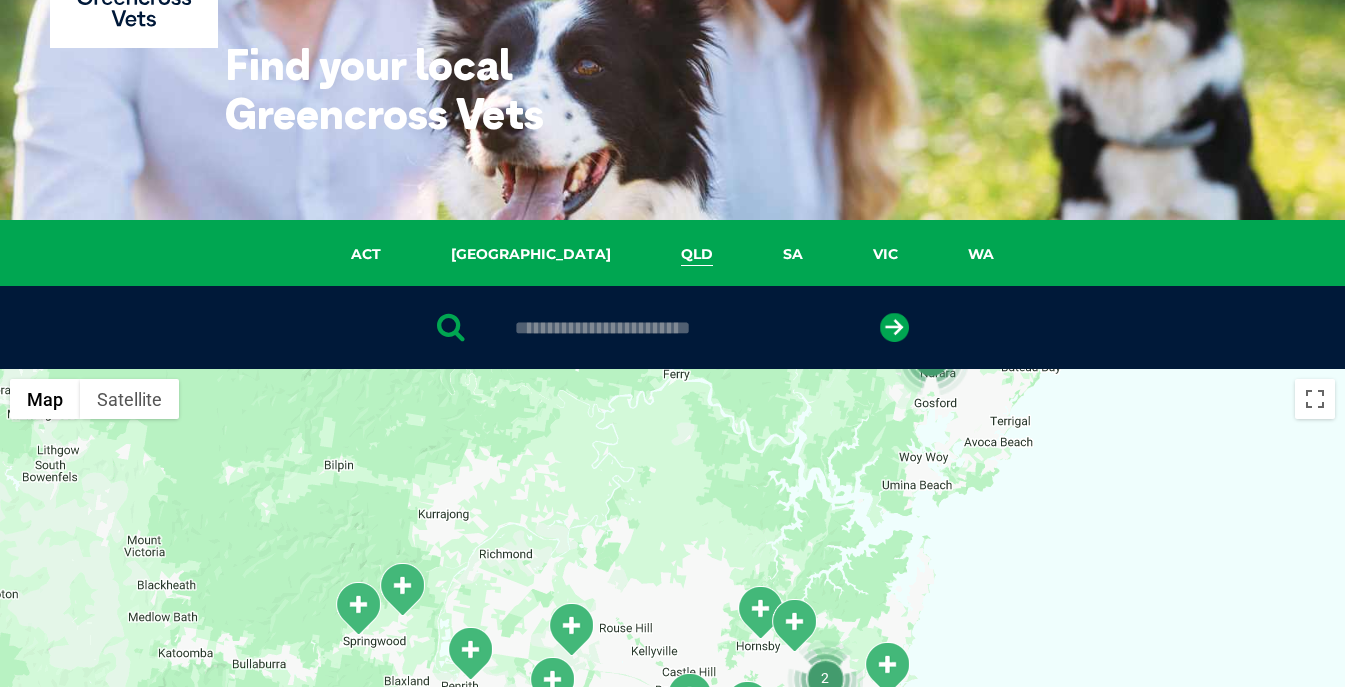 click on "QLD" at bounding box center [697, 254] 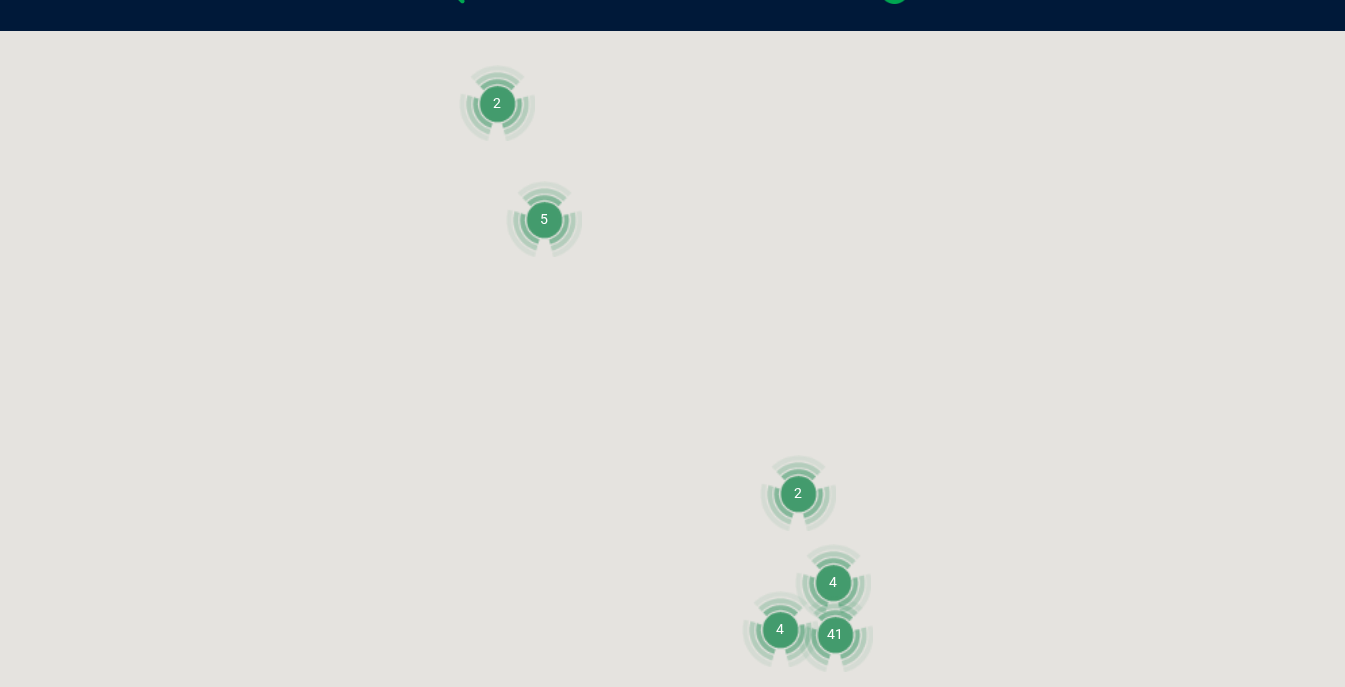 scroll, scrollTop: 459, scrollLeft: 0, axis: vertical 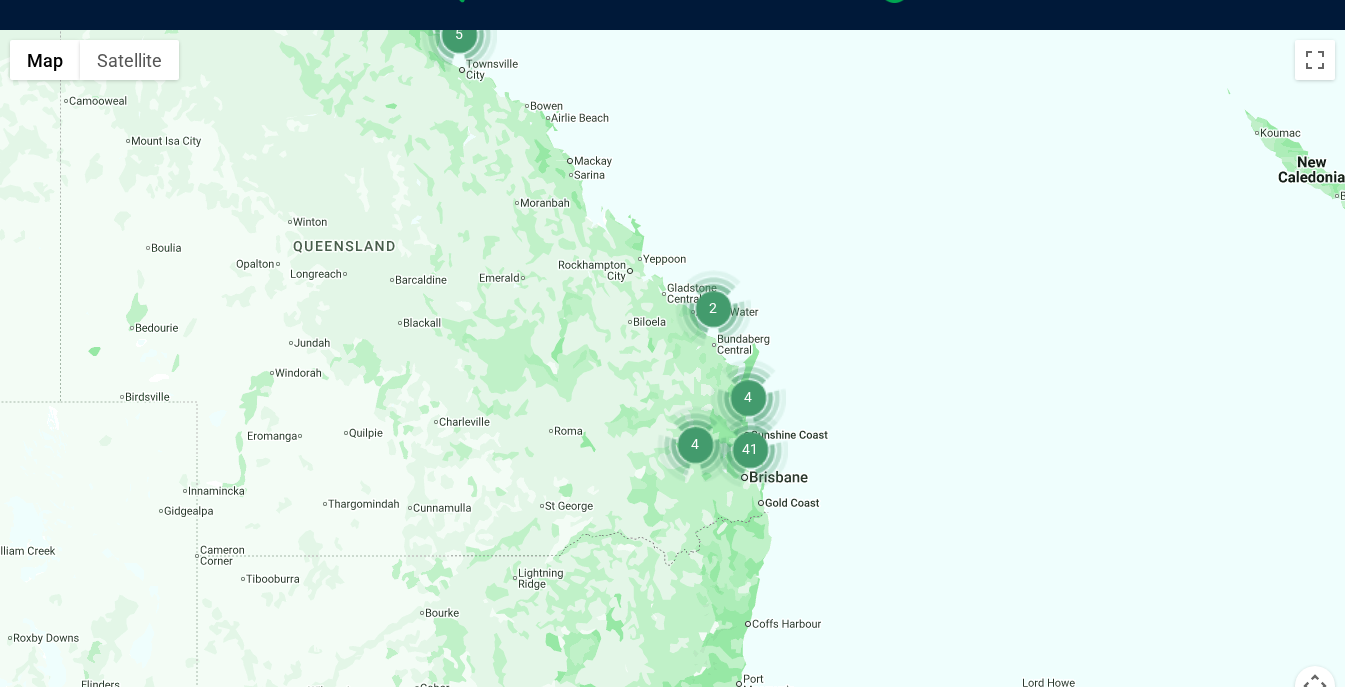 drag, startPoint x: 1183, startPoint y: 556, endPoint x: 1095, endPoint y: 371, distance: 204.86337 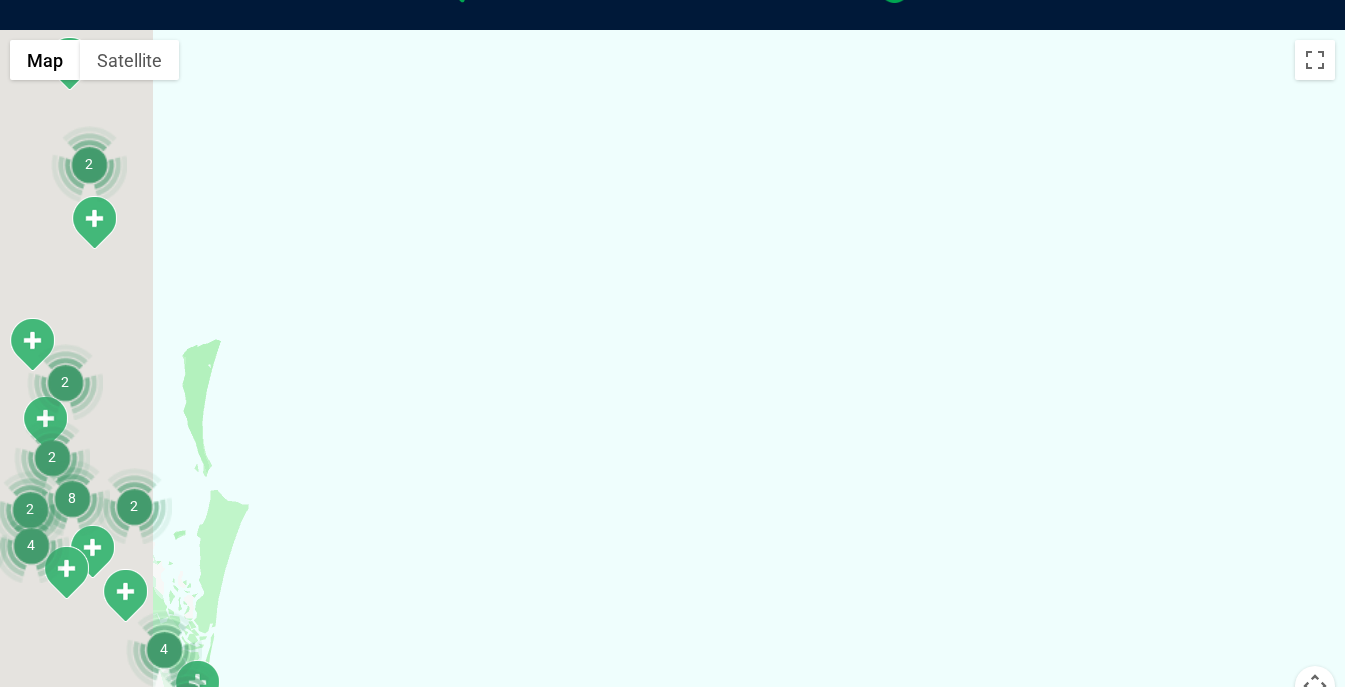 drag, startPoint x: 684, startPoint y: 443, endPoint x: 1543, endPoint y: 315, distance: 868.4843 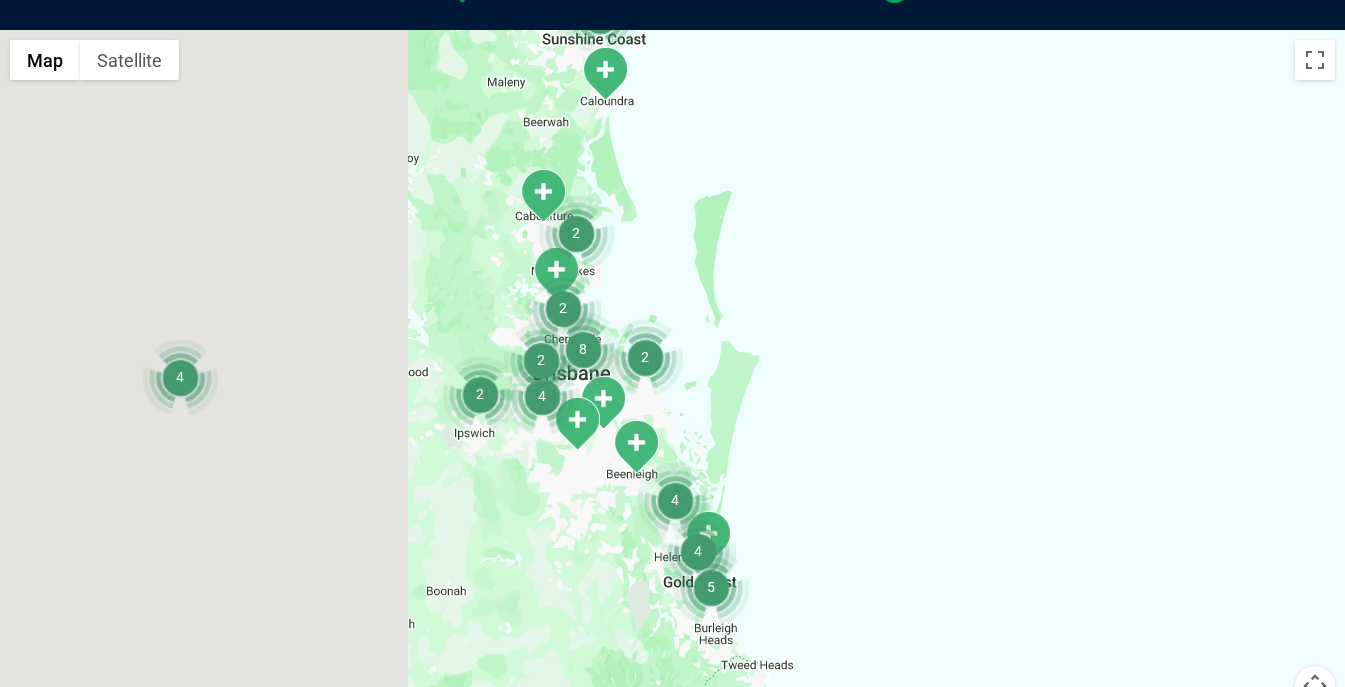 drag, startPoint x: 331, startPoint y: 488, endPoint x: 803, endPoint y: 351, distance: 491.4804 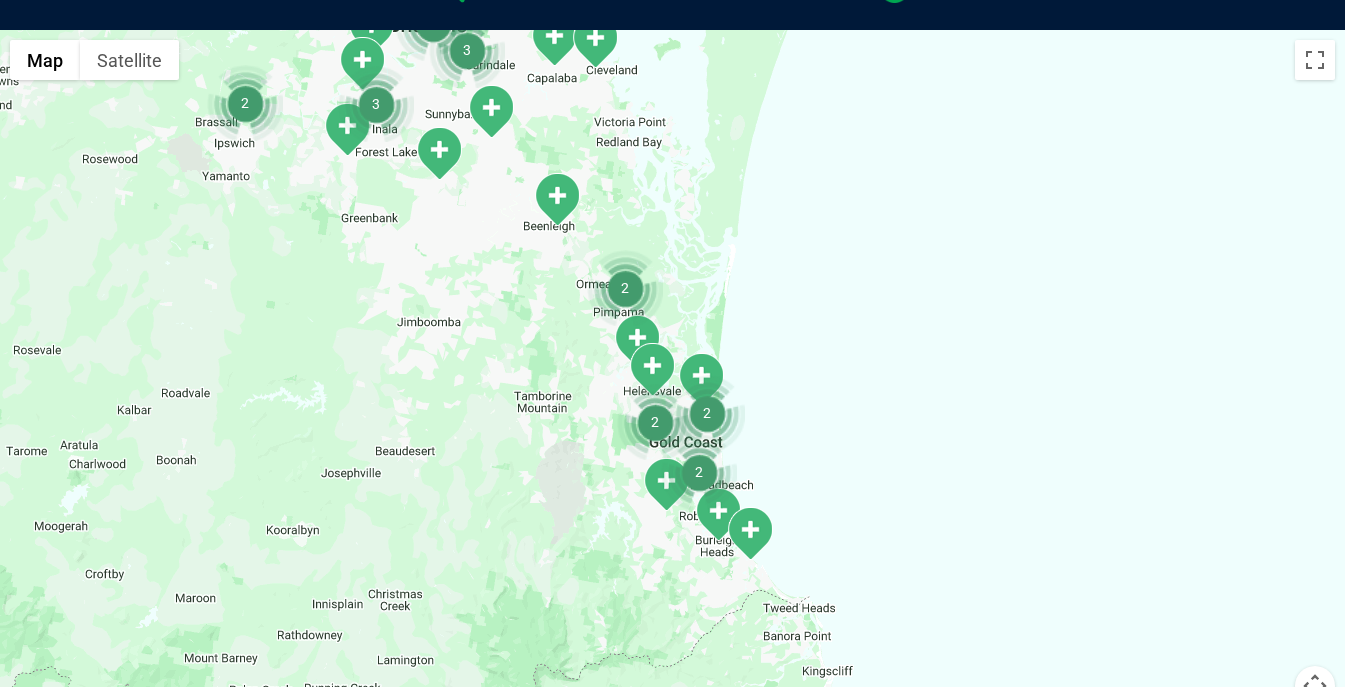 drag, startPoint x: 739, startPoint y: 583, endPoint x: 871, endPoint y: 452, distance: 185.97043 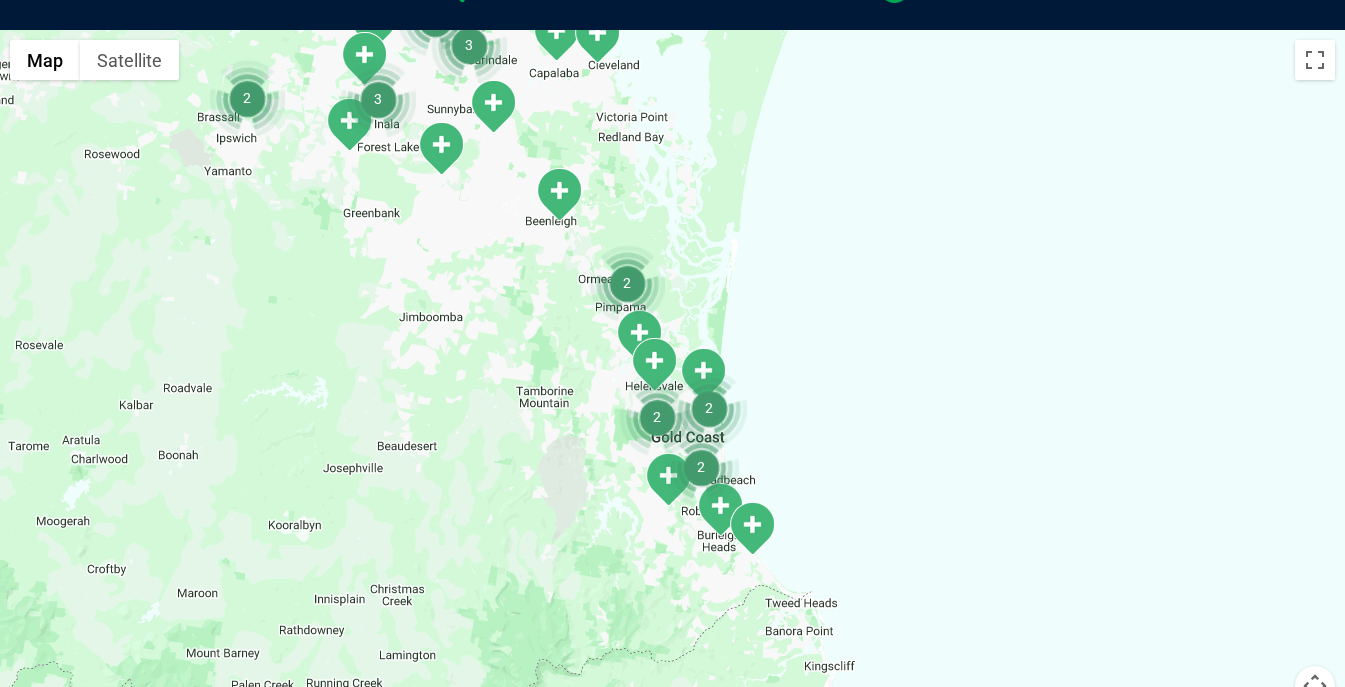 click at bounding box center (720, 509) 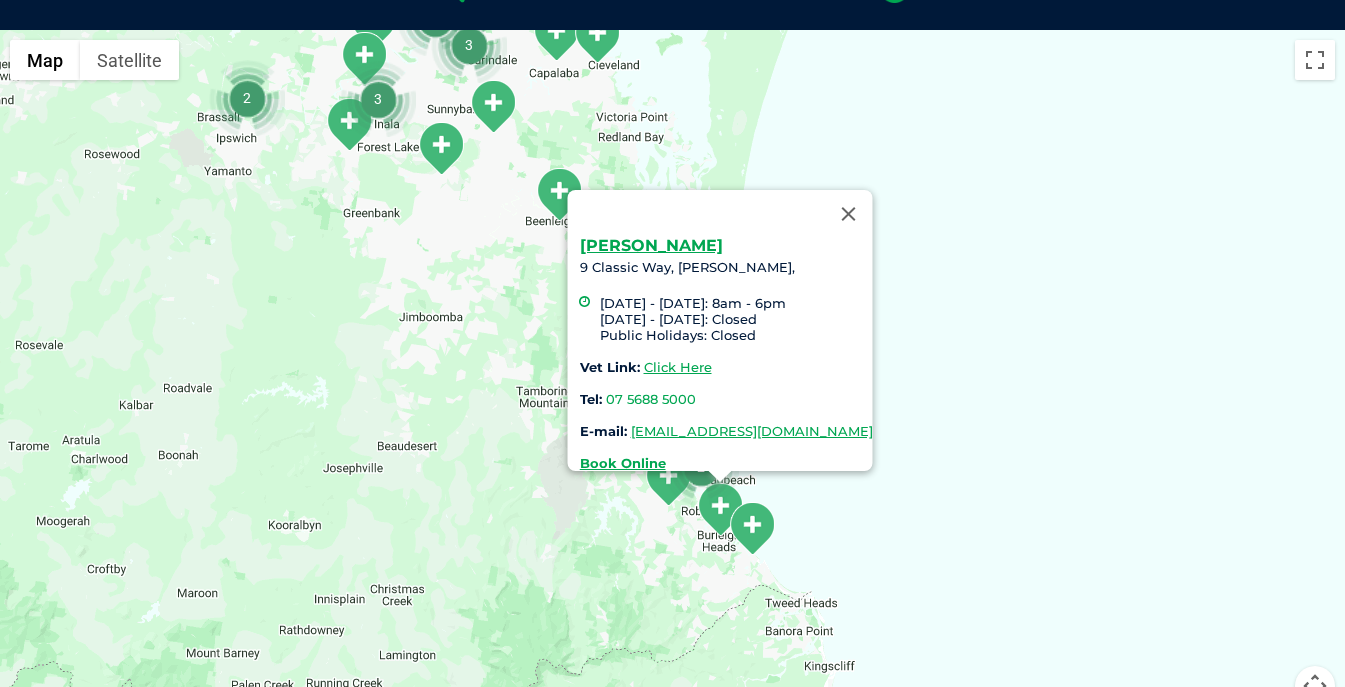 drag, startPoint x: 865, startPoint y: 196, endPoint x: 880, endPoint y: 204, distance: 17 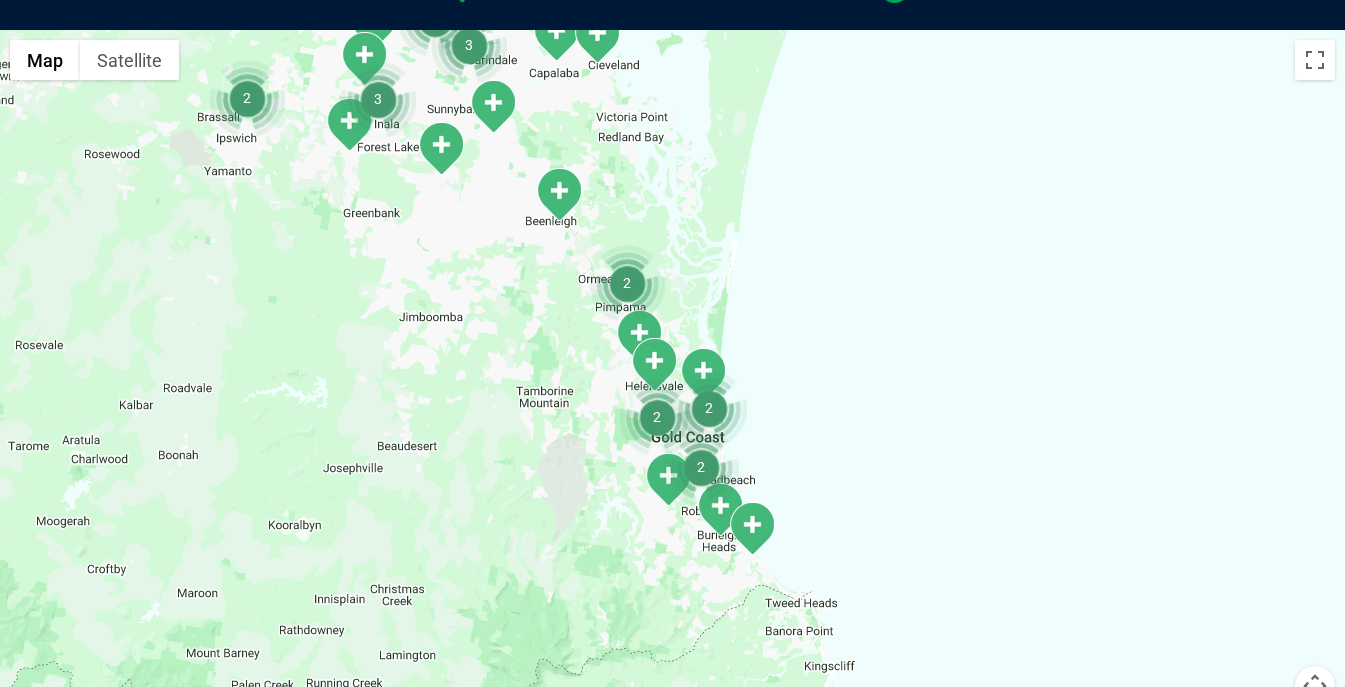 scroll, scrollTop: 0, scrollLeft: 0, axis: both 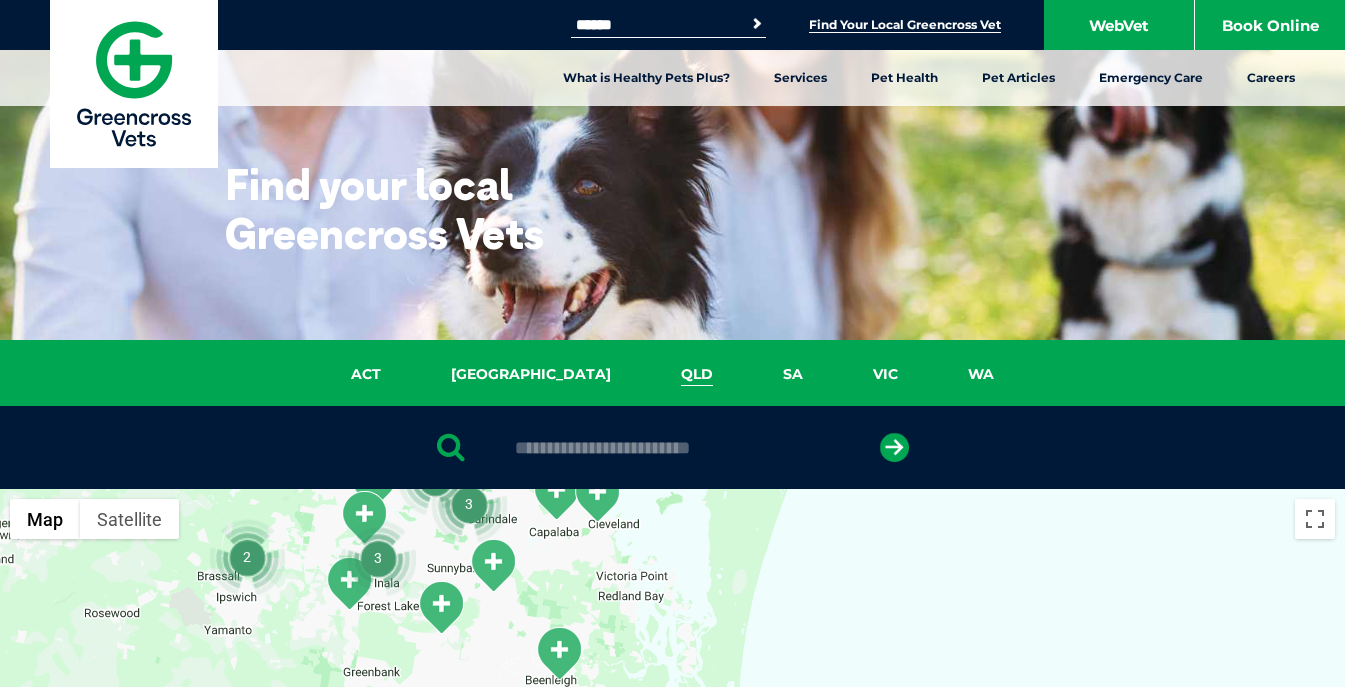 click on "QLD" at bounding box center (697, 374) 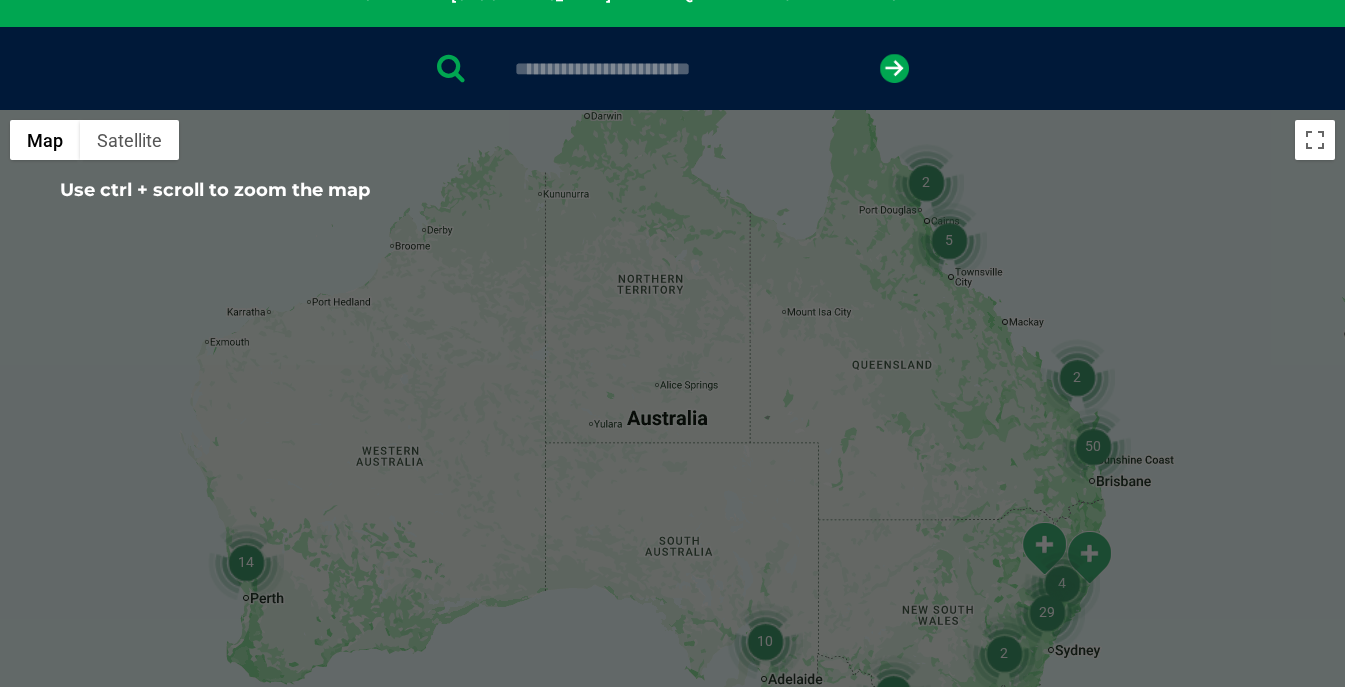 scroll, scrollTop: 359, scrollLeft: 0, axis: vertical 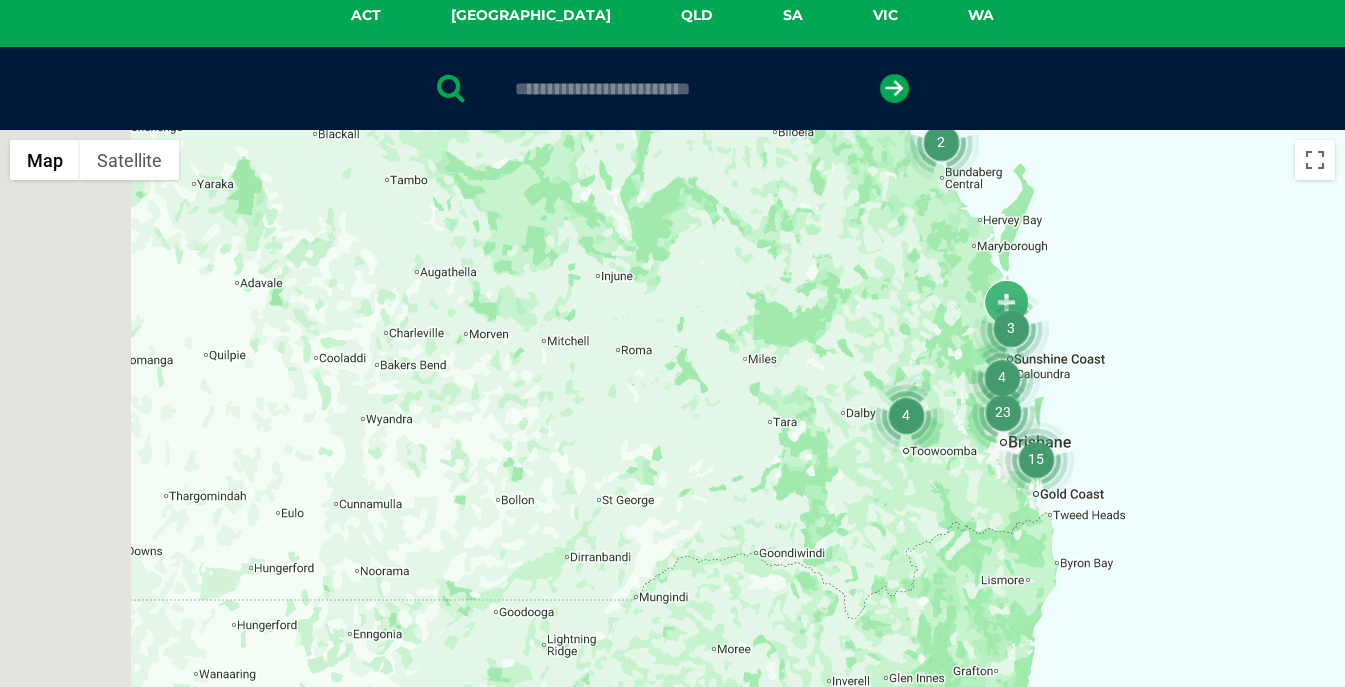 drag, startPoint x: 960, startPoint y: 539, endPoint x: 1301, endPoint y: 510, distance: 342.23093 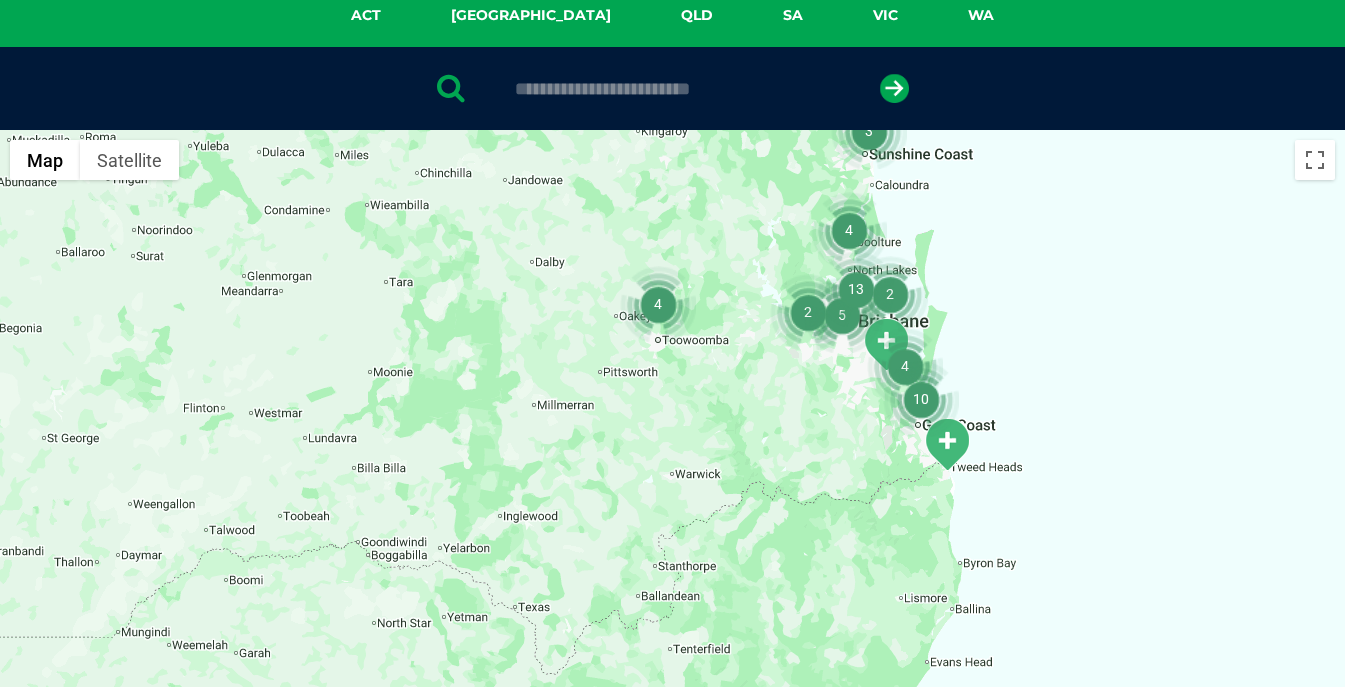 drag, startPoint x: 1107, startPoint y: 423, endPoint x: 1120, endPoint y: 448, distance: 28.178005 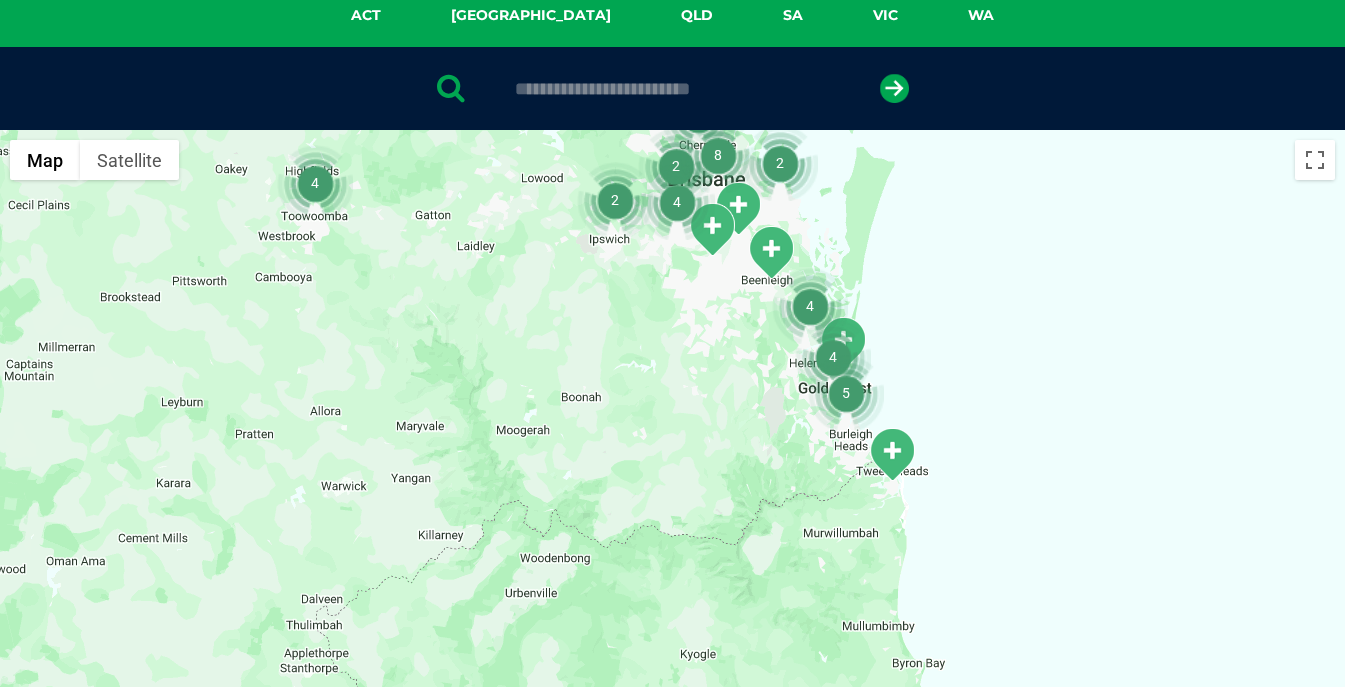 drag, startPoint x: 990, startPoint y: 488, endPoint x: 1027, endPoint y: 498, distance: 38.327538 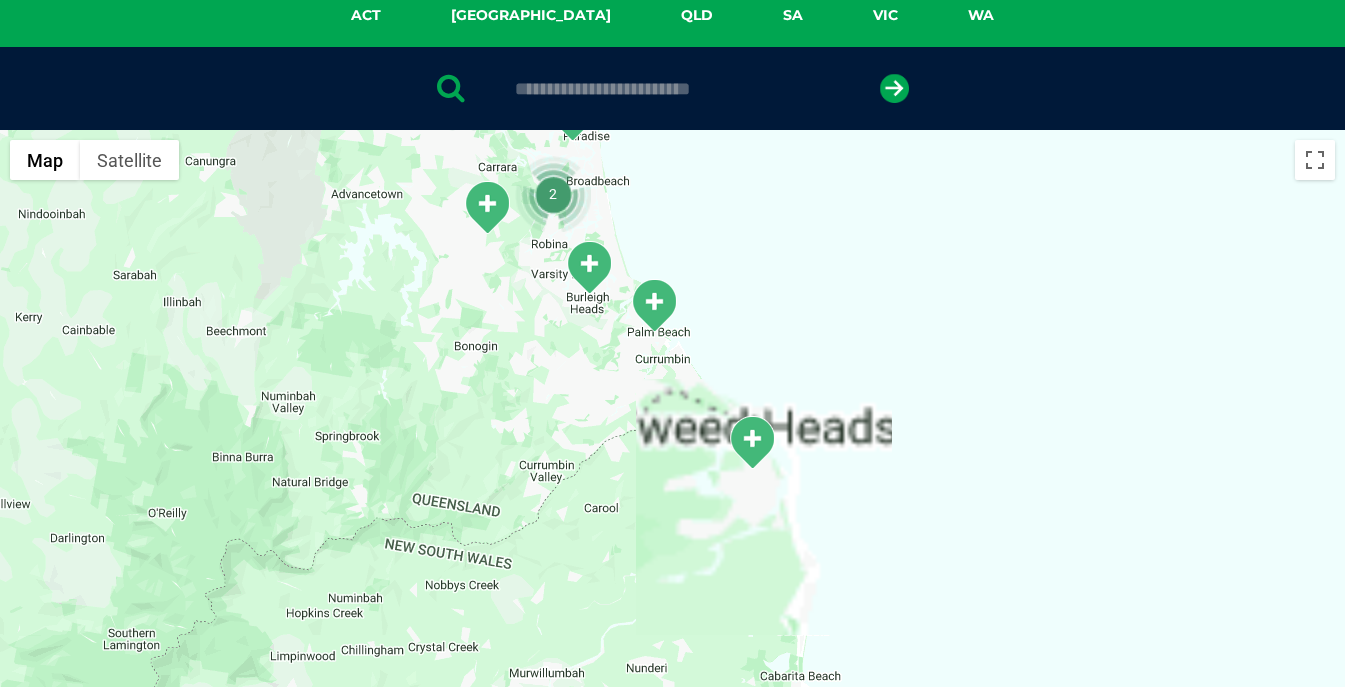 drag, startPoint x: 890, startPoint y: 408, endPoint x: 1271, endPoint y: 548, distance: 405.90762 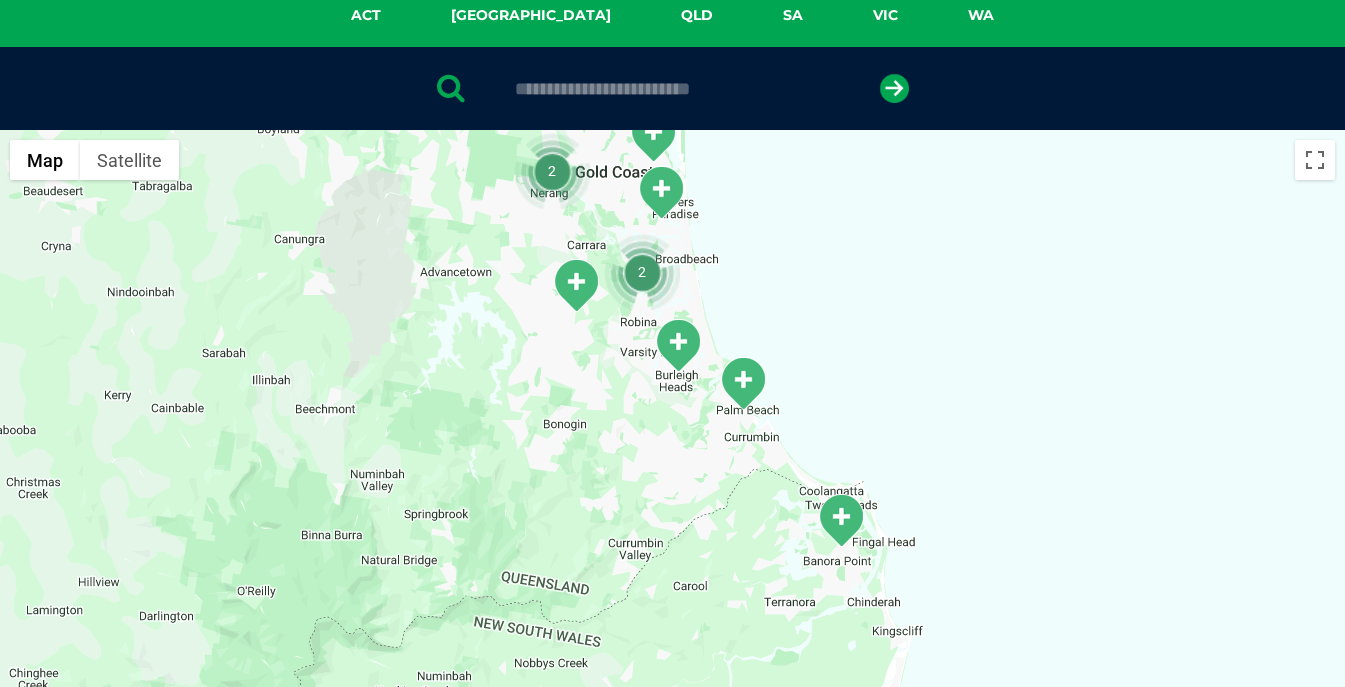 drag, startPoint x: 867, startPoint y: 380, endPoint x: 962, endPoint y: 466, distance: 128.14445 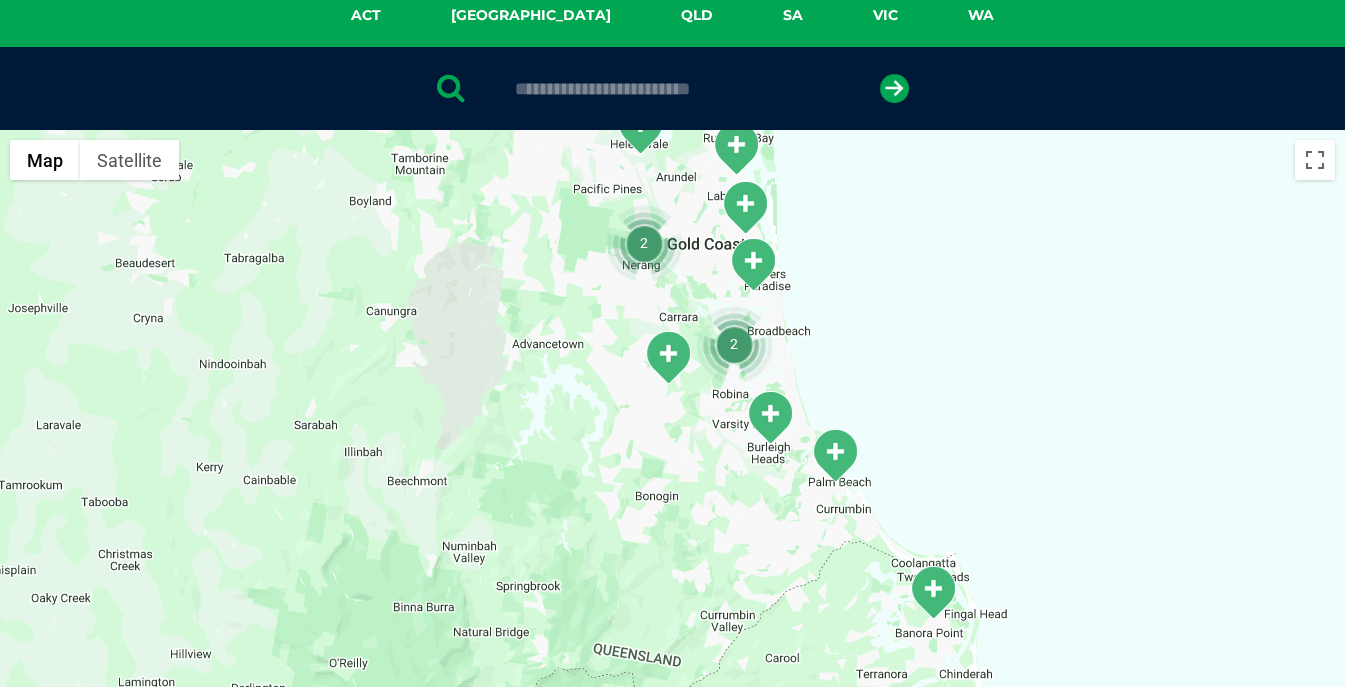 drag, startPoint x: 788, startPoint y: 344, endPoint x: 886, endPoint y: 419, distance: 123.40584 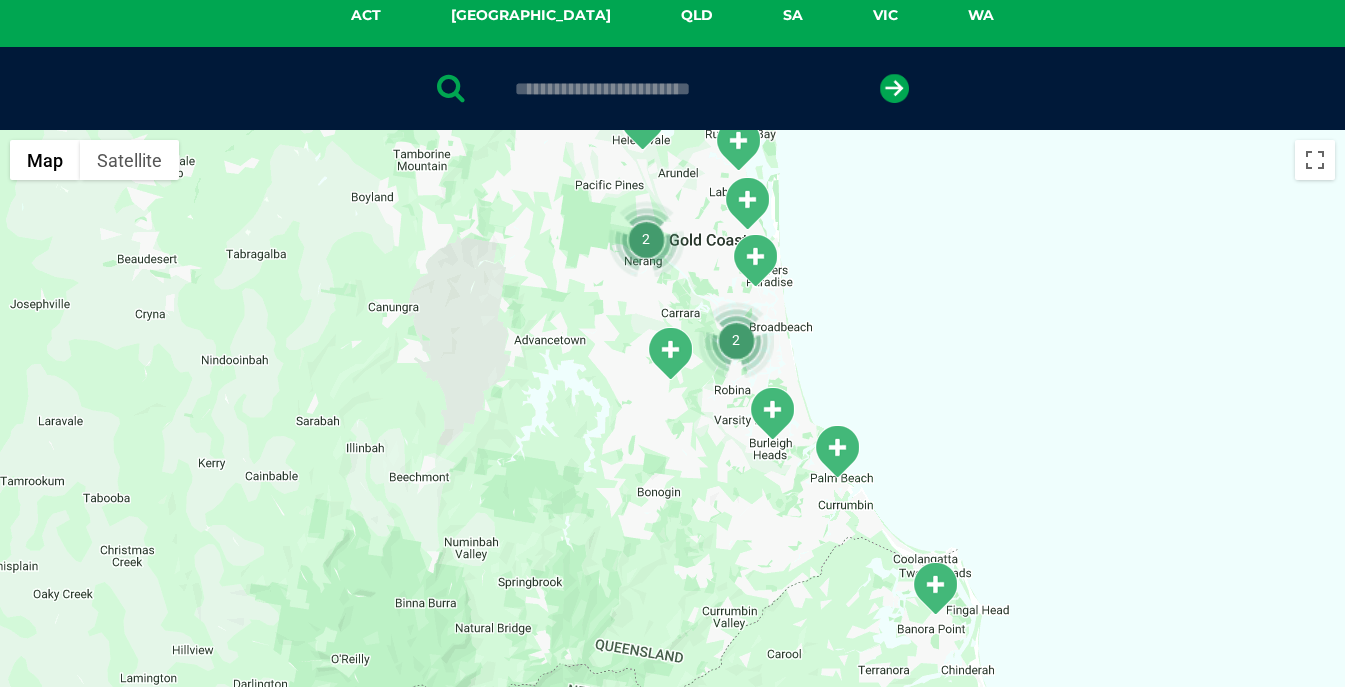 click on "To navigate, press the arrow keys." at bounding box center (672, 516) 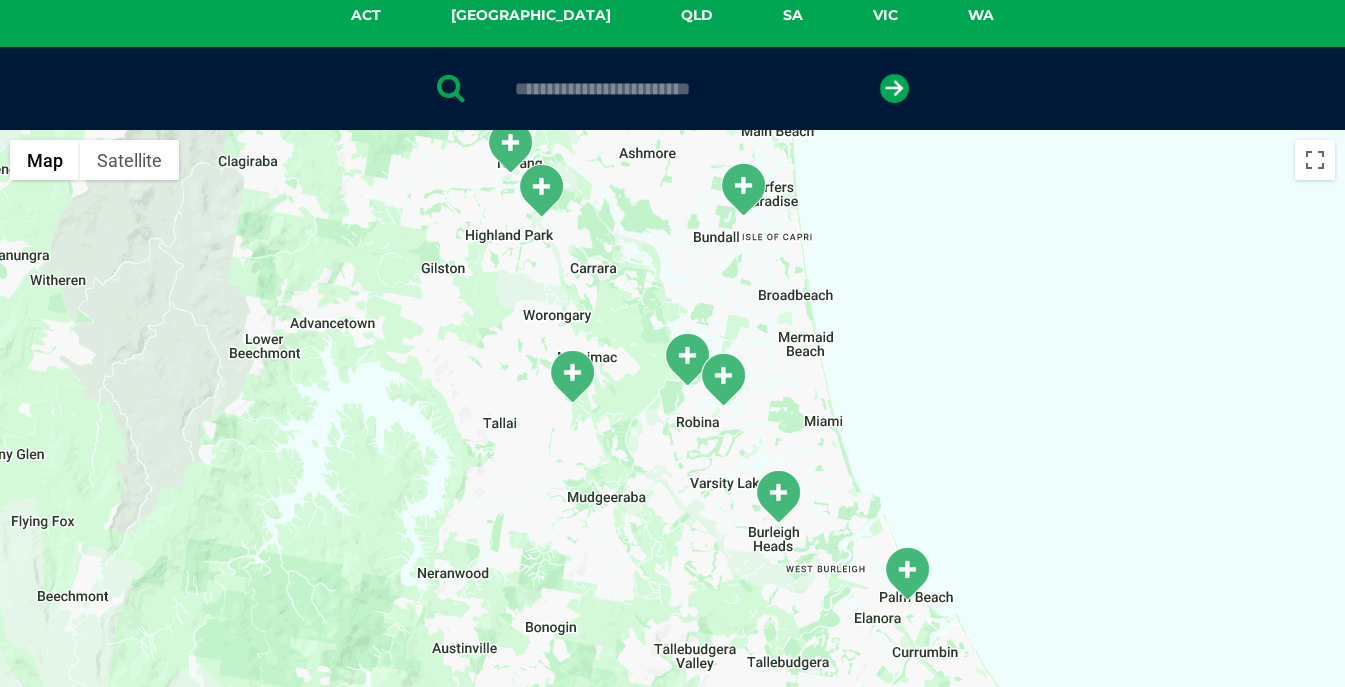 drag, startPoint x: 863, startPoint y: 367, endPoint x: 1011, endPoint y: 399, distance: 151.41995 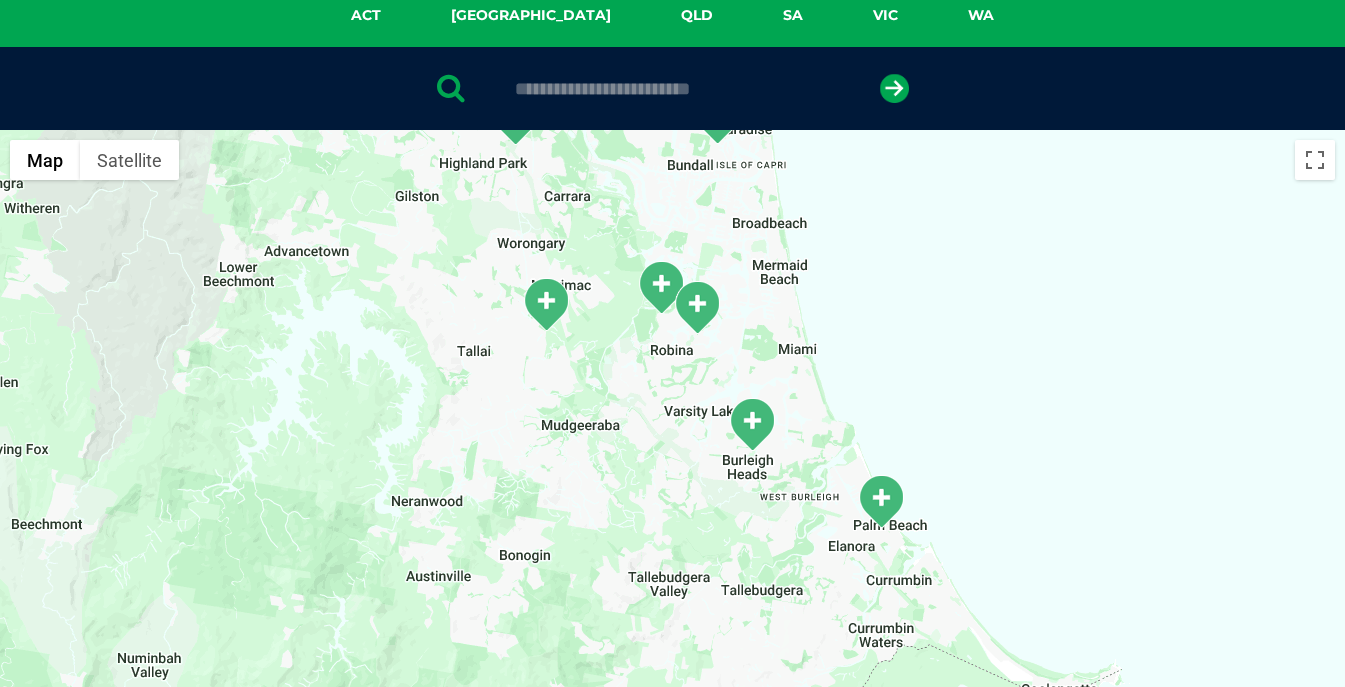 drag, startPoint x: 958, startPoint y: 563, endPoint x: 931, endPoint y: 486, distance: 81.596565 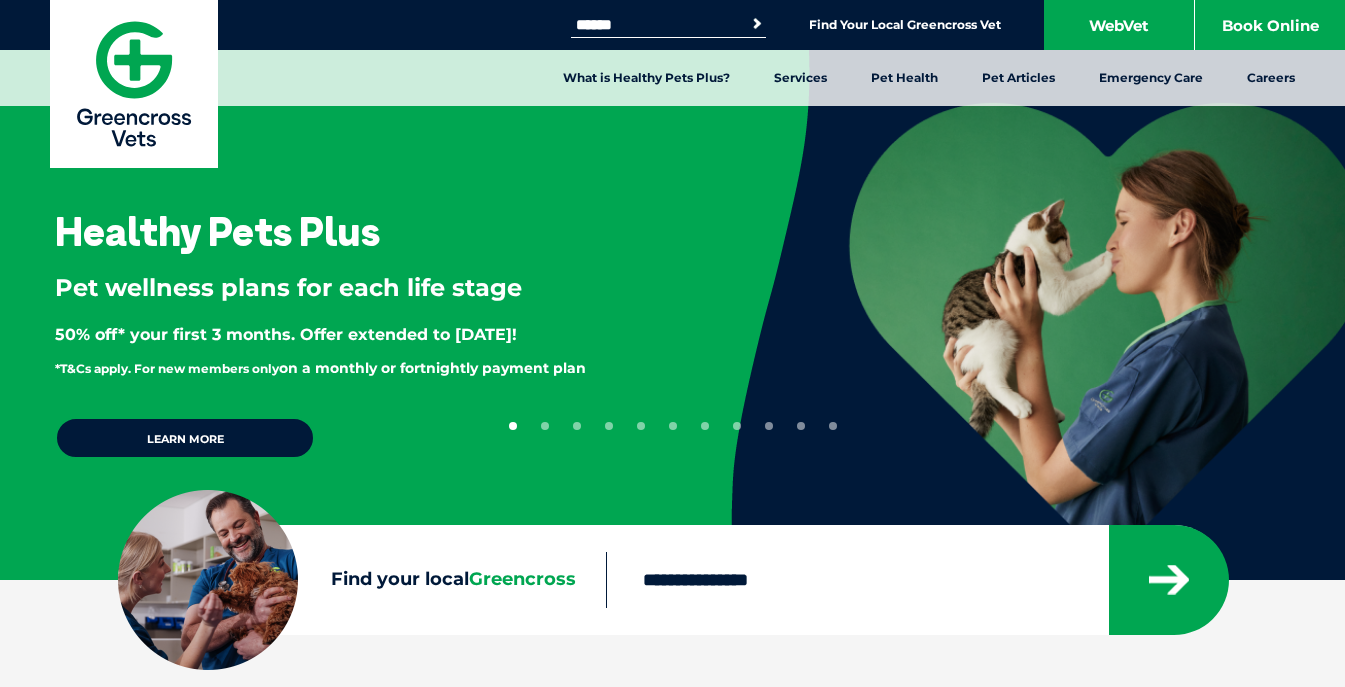 scroll, scrollTop: 0, scrollLeft: 0, axis: both 